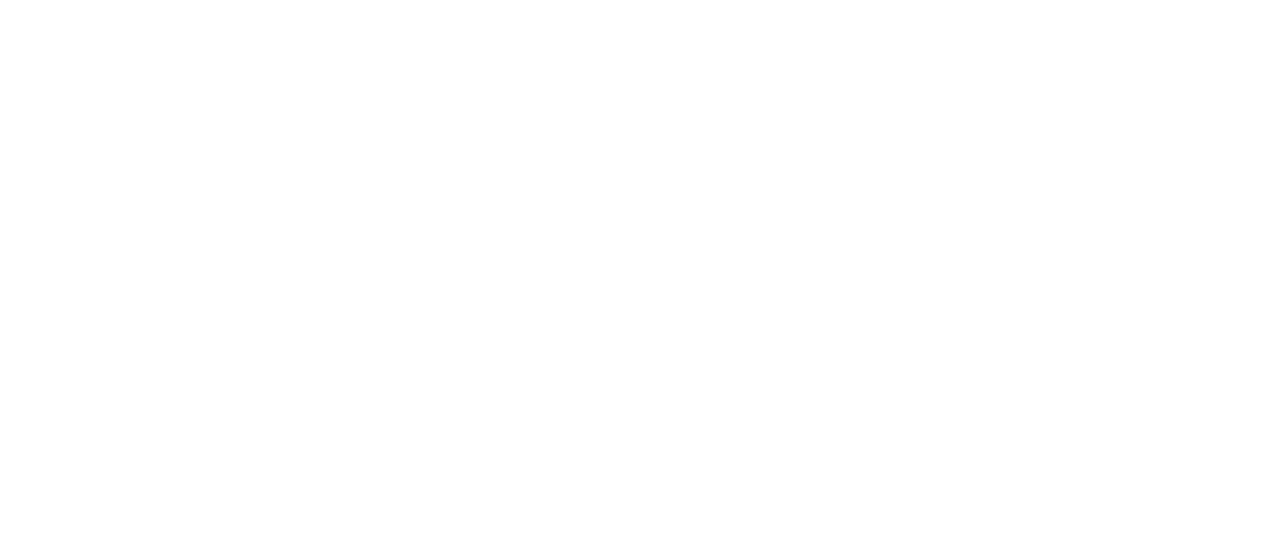 scroll, scrollTop: 0, scrollLeft: 0, axis: both 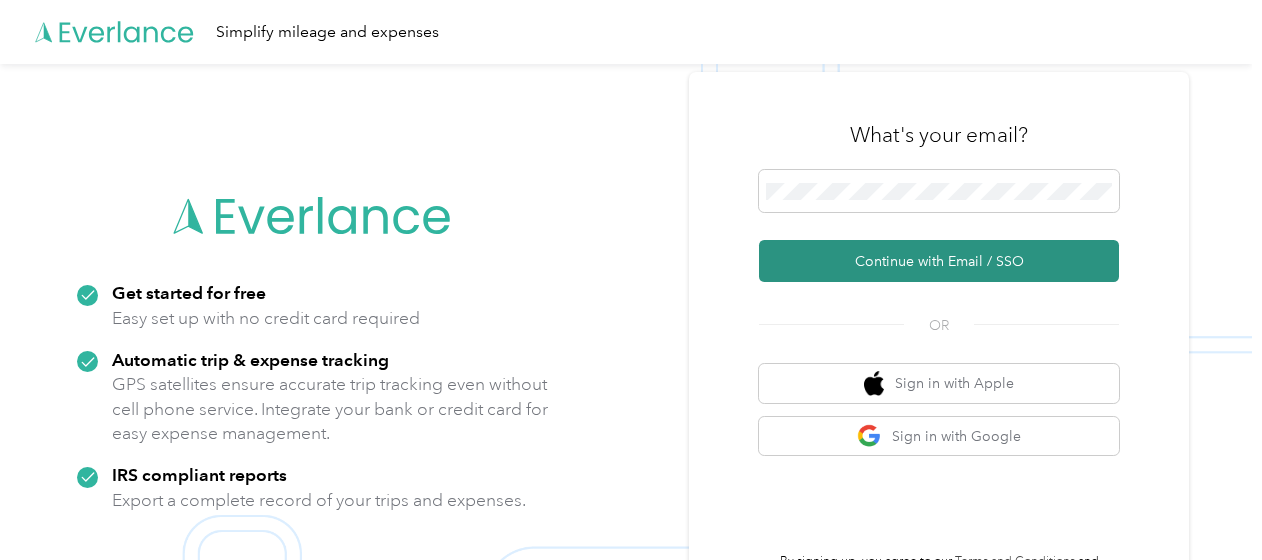 click on "Continue with Email / SSO" at bounding box center (939, 261) 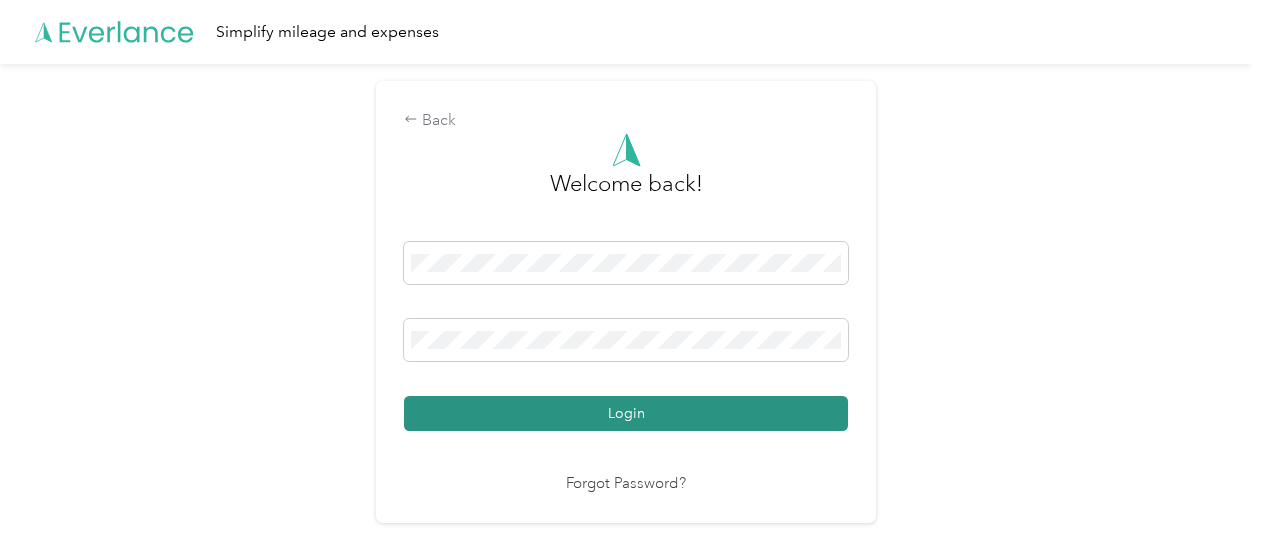 click on "Login" at bounding box center (626, 413) 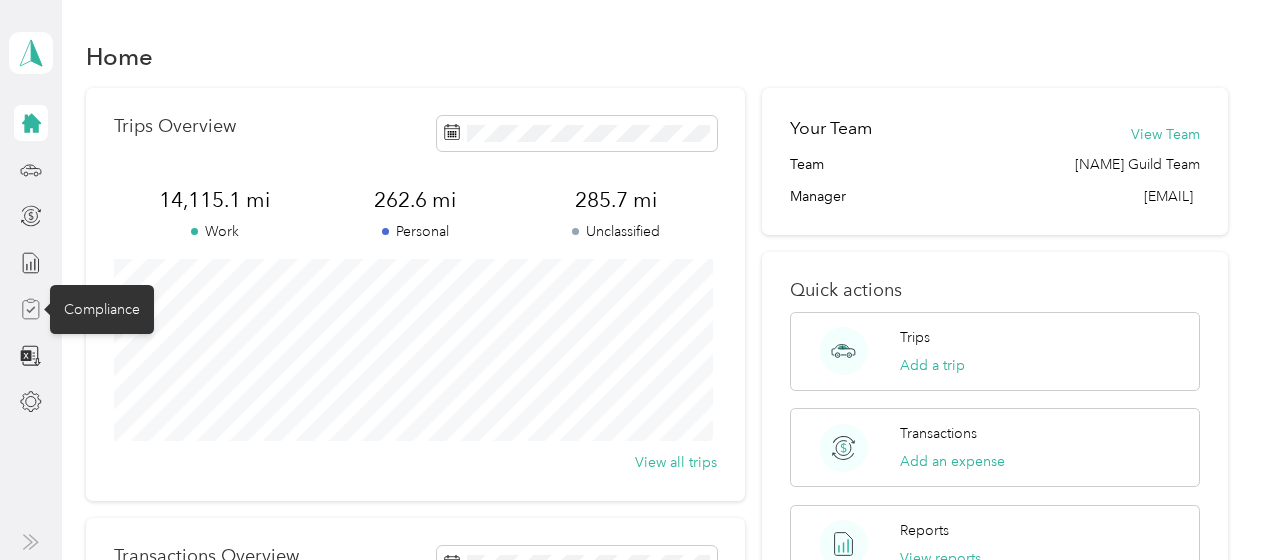 click 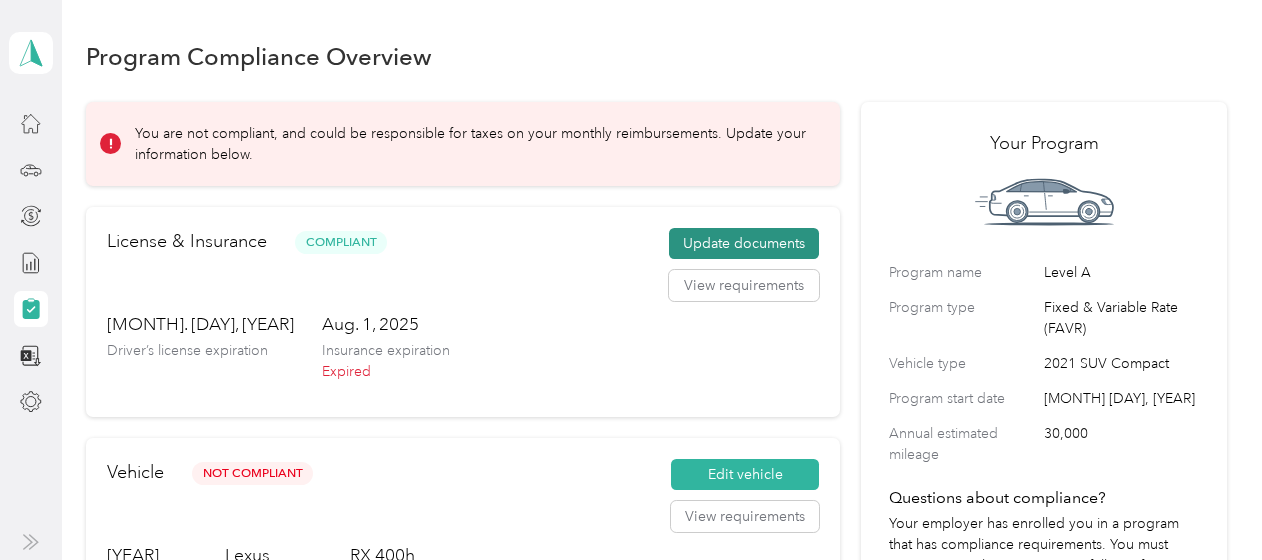 click on "Update documents" at bounding box center [744, 244] 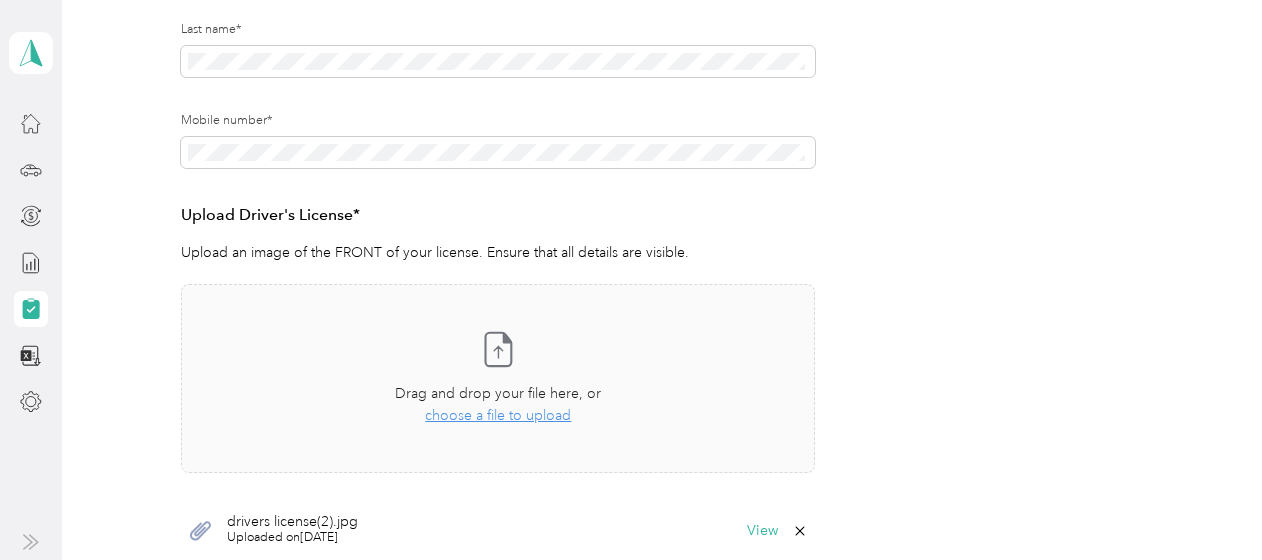 scroll, scrollTop: 380, scrollLeft: 0, axis: vertical 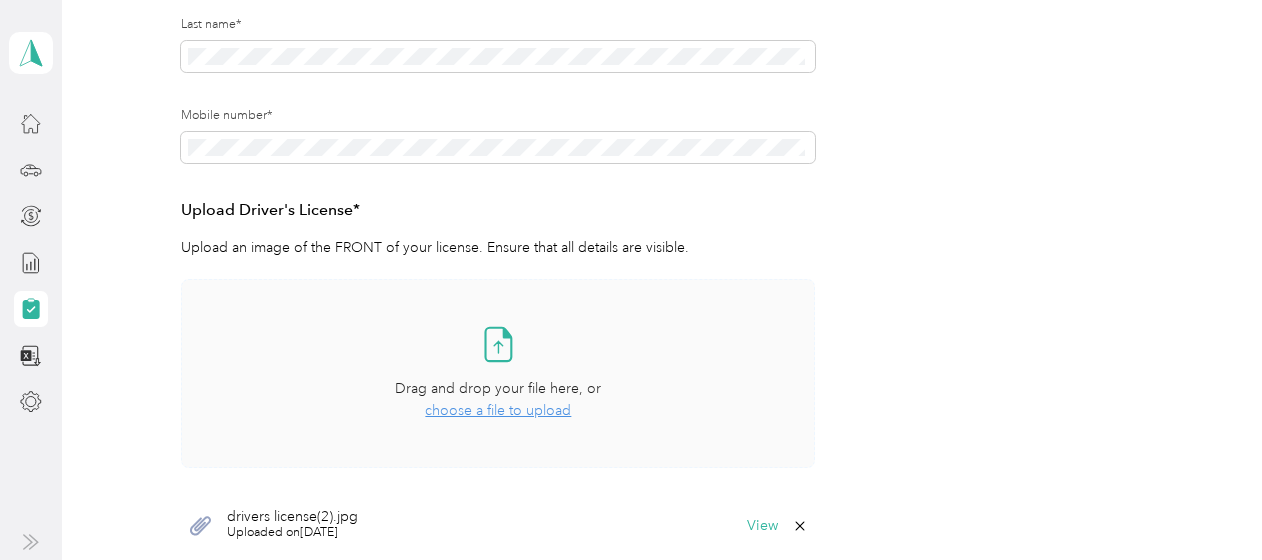 click on "choose a file to upload" at bounding box center (498, 410) 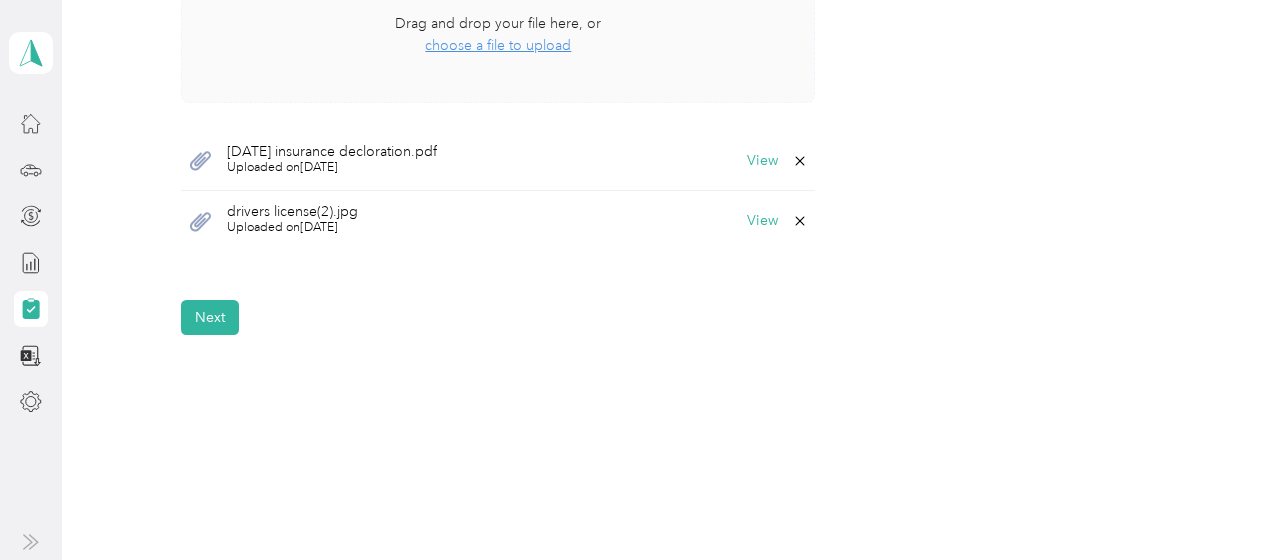 scroll, scrollTop: 743, scrollLeft: 0, axis: vertical 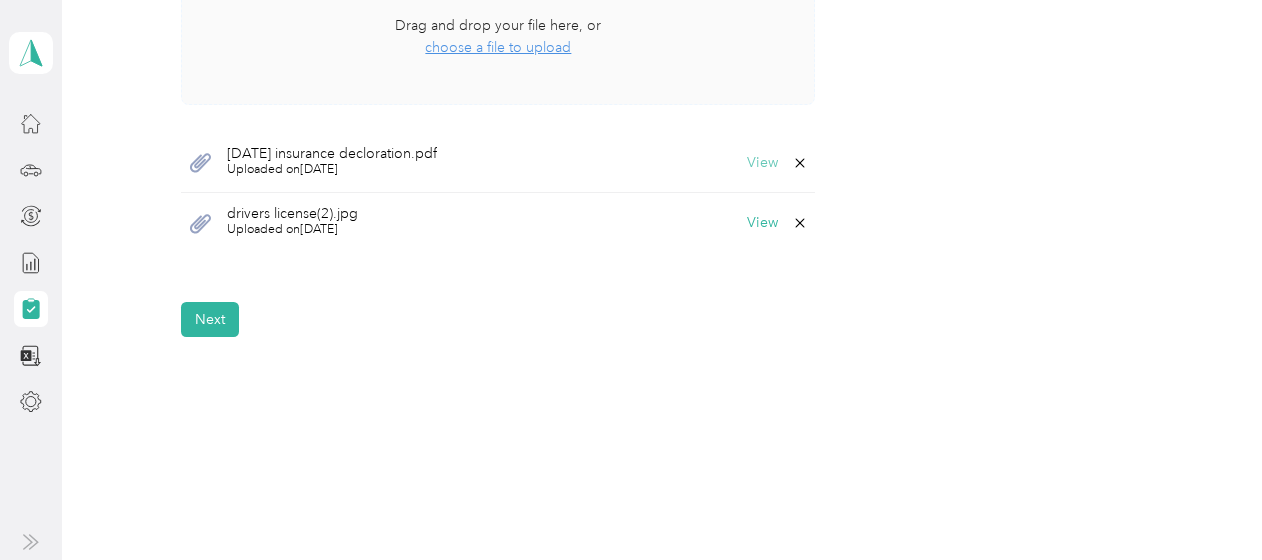 click on "View" at bounding box center (762, 163) 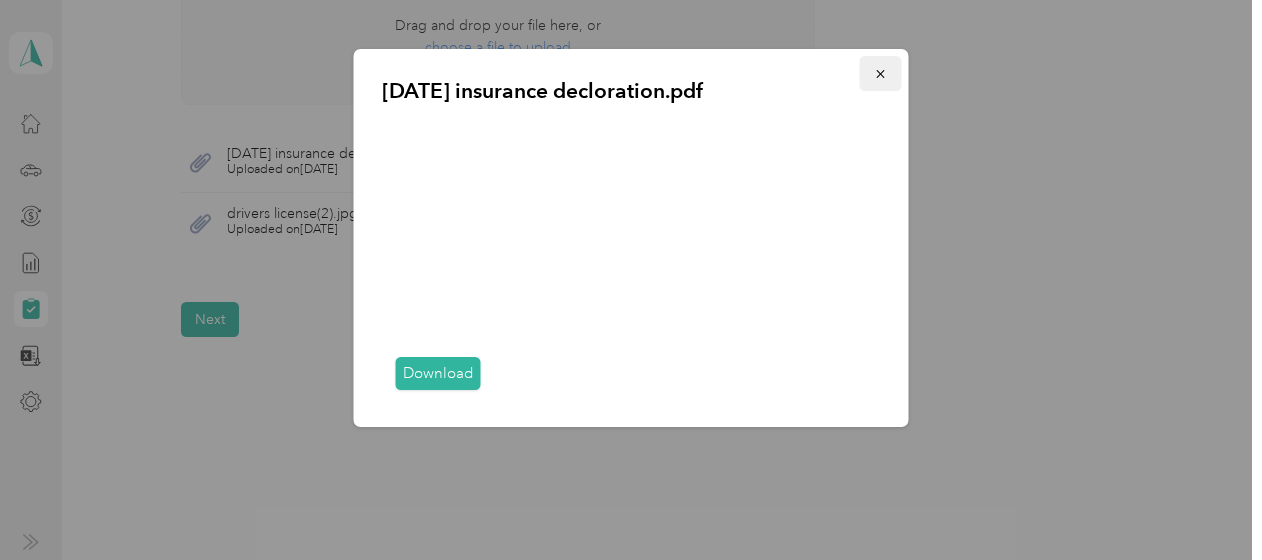 click 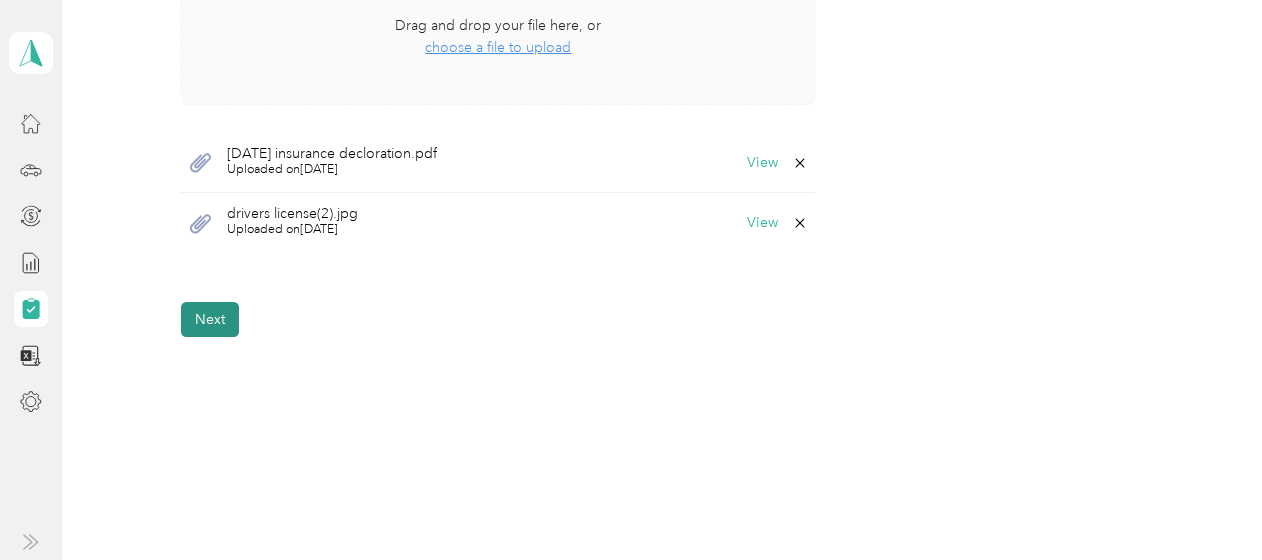 click on "Next" at bounding box center [210, 319] 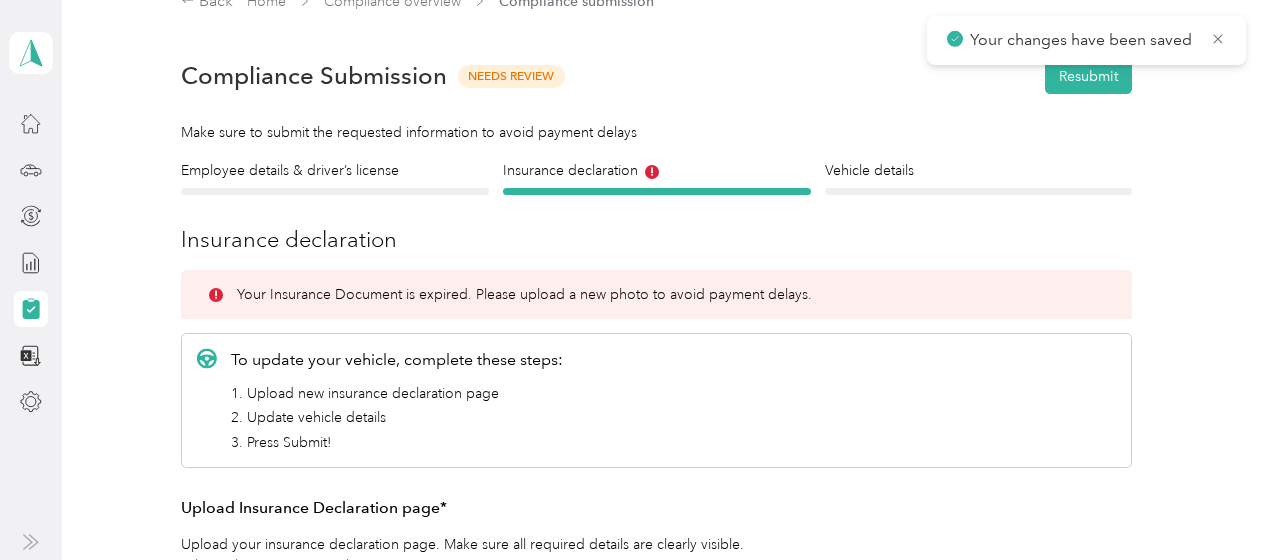 scroll, scrollTop: 24, scrollLeft: 0, axis: vertical 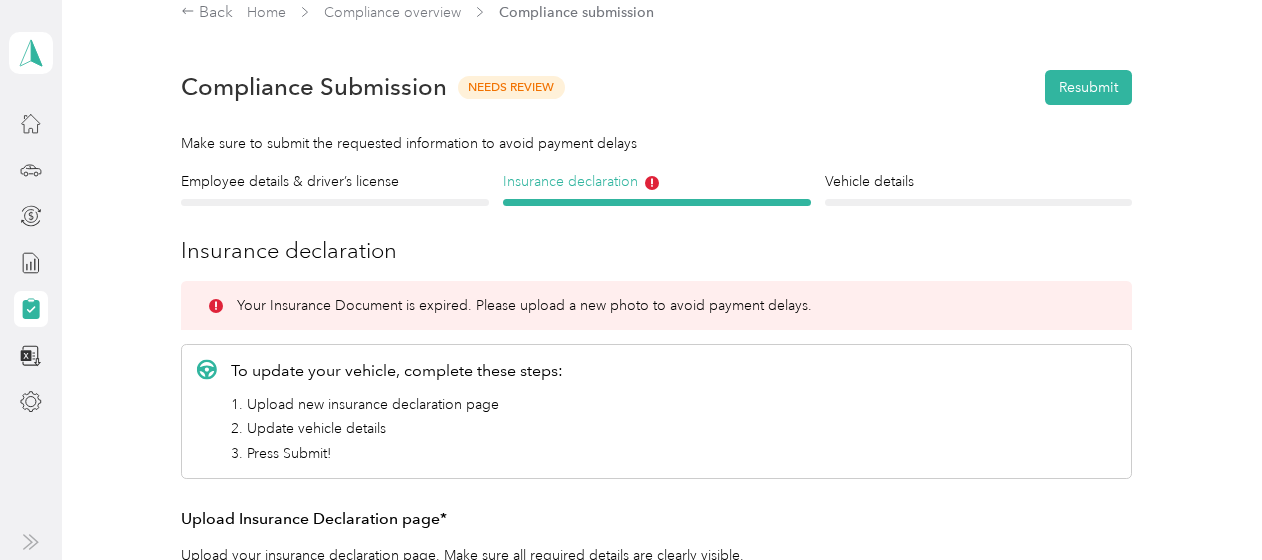 click on "Insurance declaration" at bounding box center [657, 181] 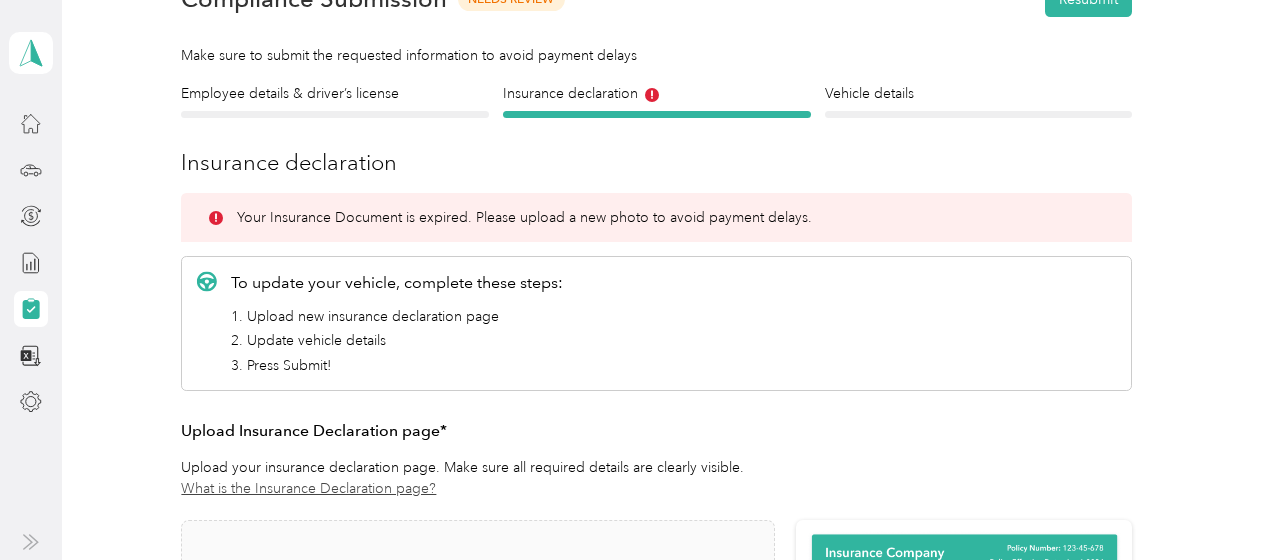 scroll, scrollTop: 100, scrollLeft: 0, axis: vertical 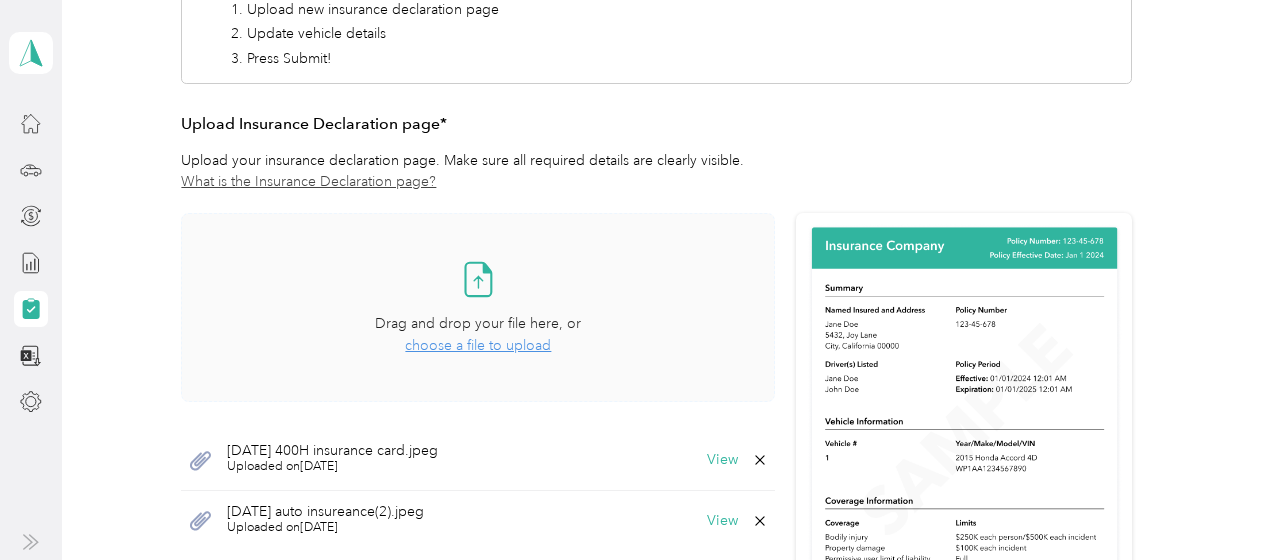 click on "choose a file to upload" at bounding box center [478, 345] 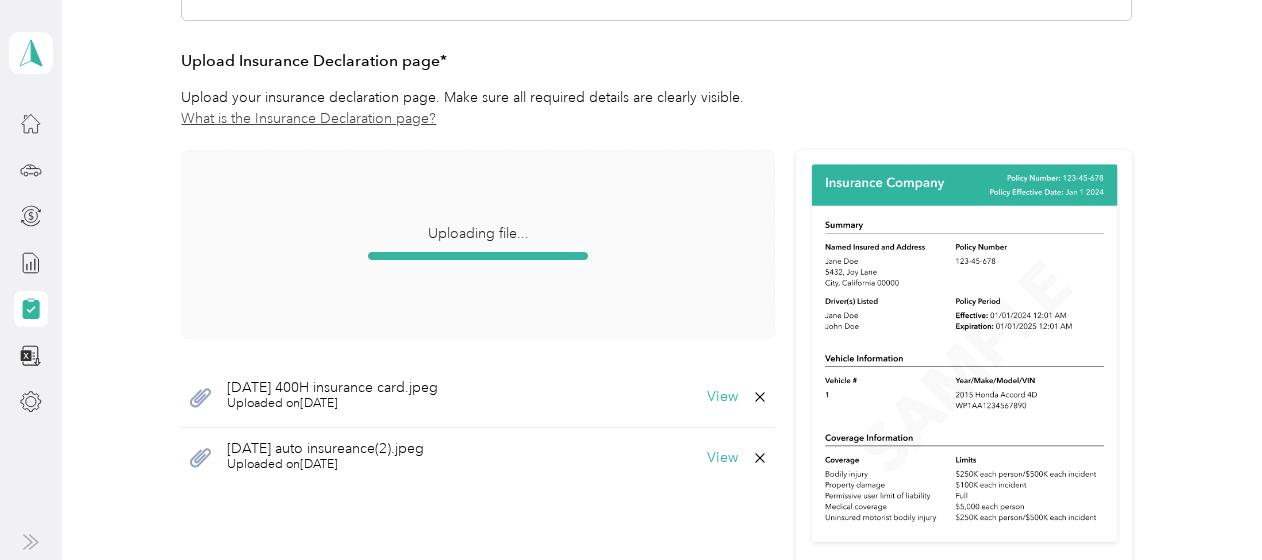 scroll, scrollTop: 356, scrollLeft: 0, axis: vertical 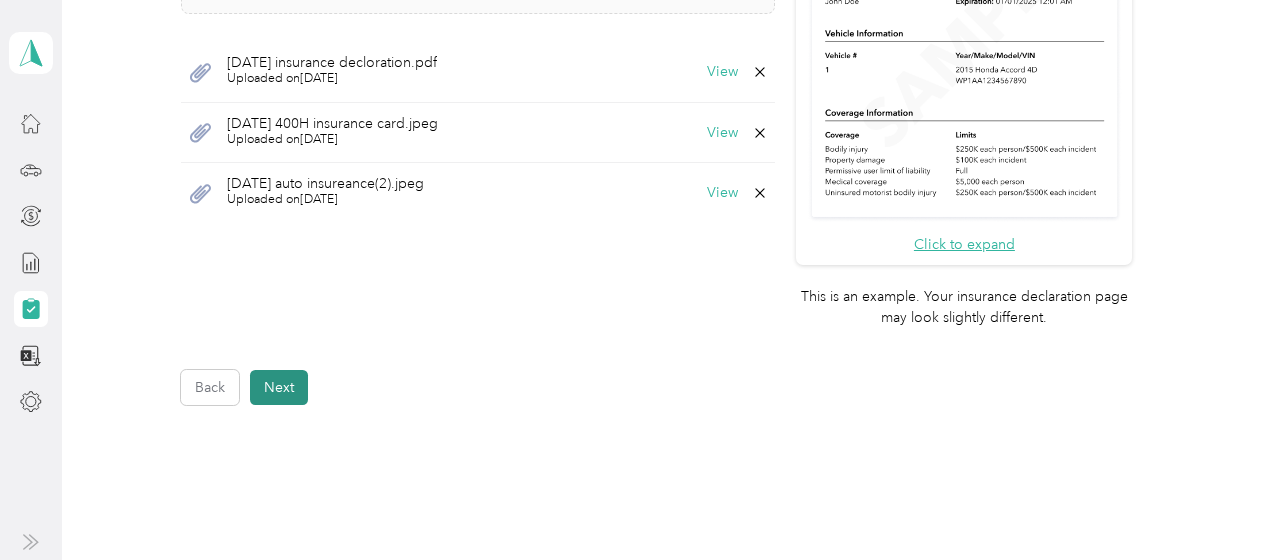 click on "Next" at bounding box center [279, 387] 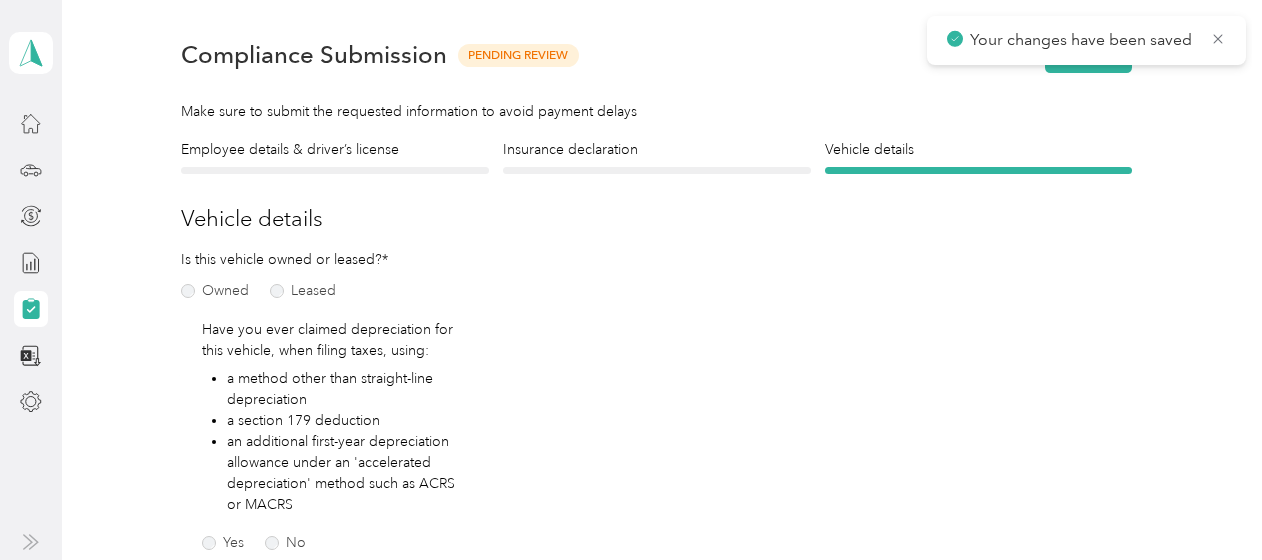 scroll, scrollTop: 24, scrollLeft: 0, axis: vertical 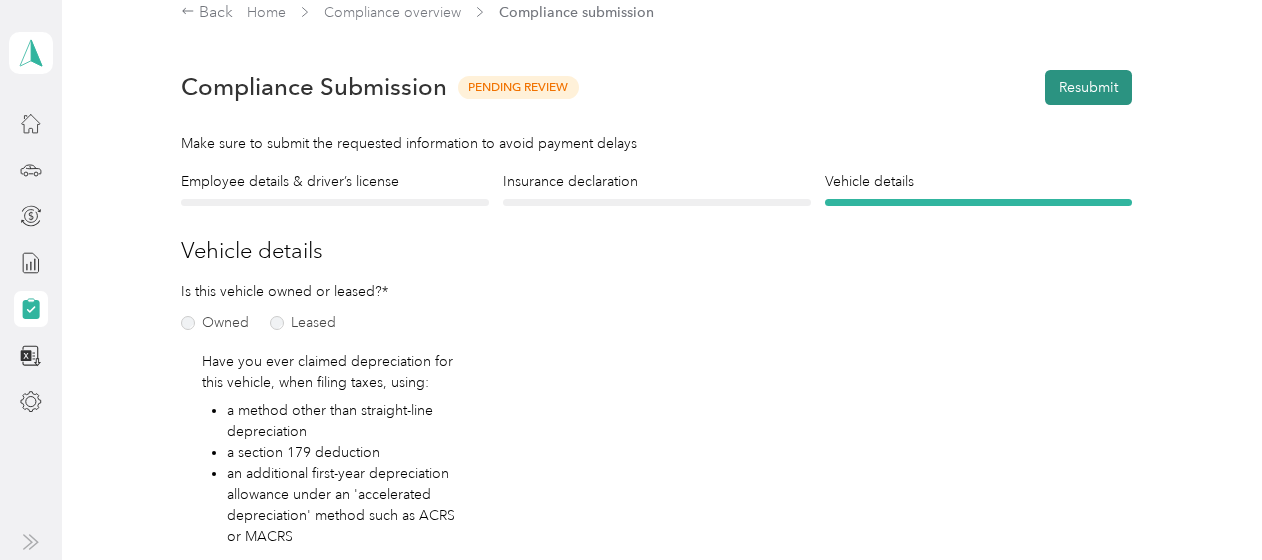 click on "Resubmit" at bounding box center (1088, 87) 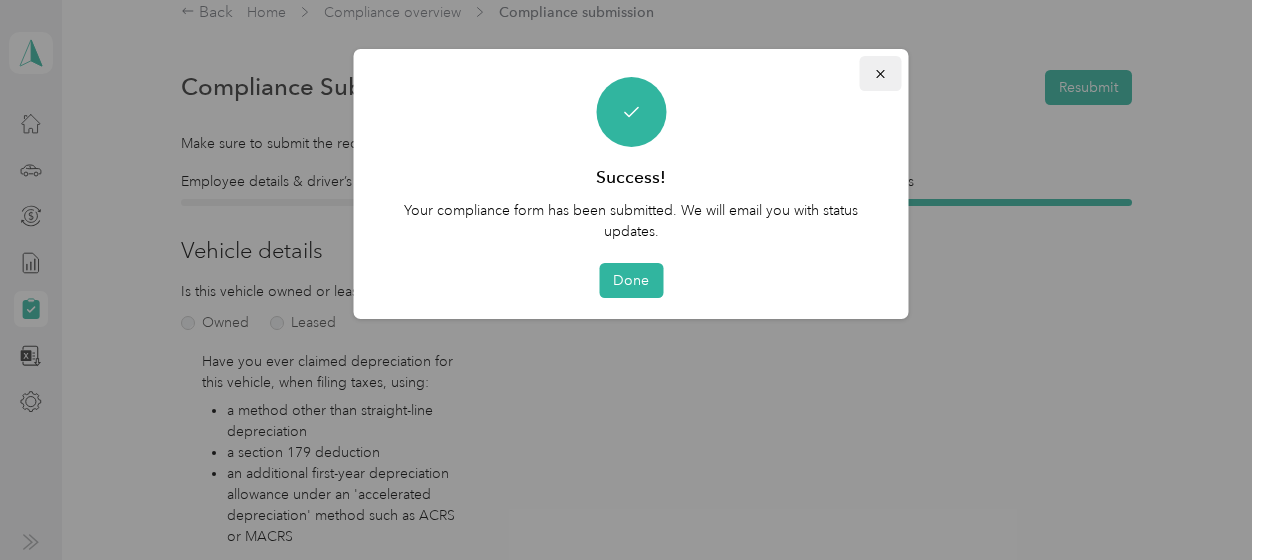 click 